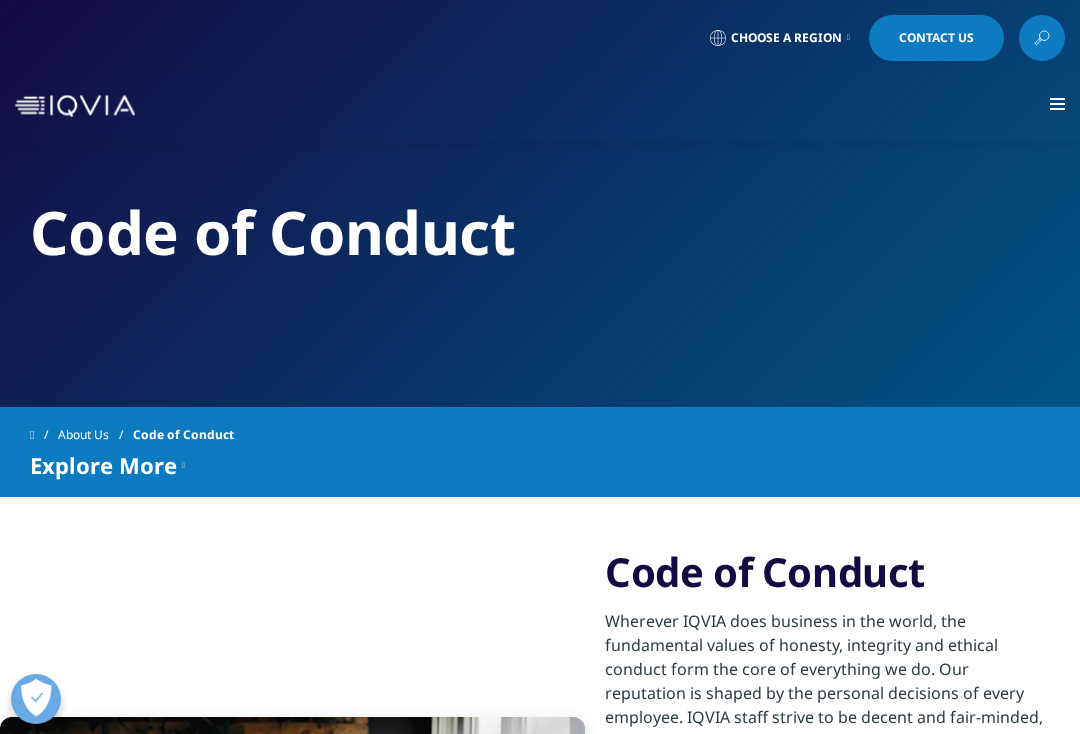 scroll, scrollTop: 0, scrollLeft: 0, axis: both 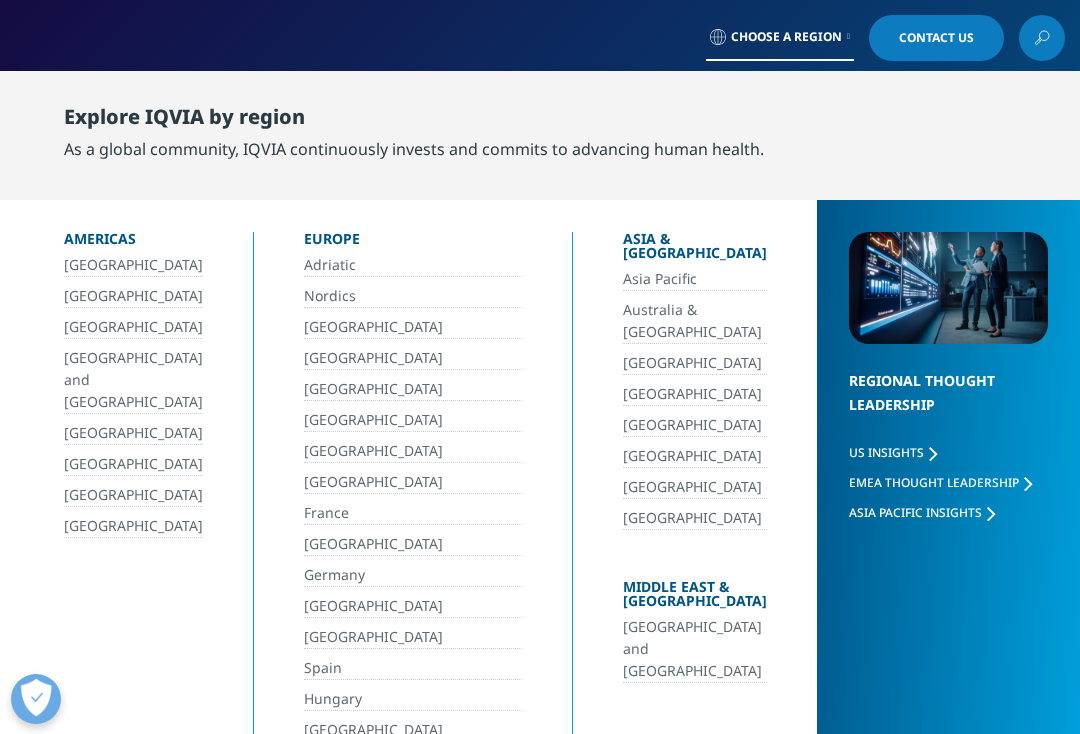 click on "France" at bounding box center (413, 513) 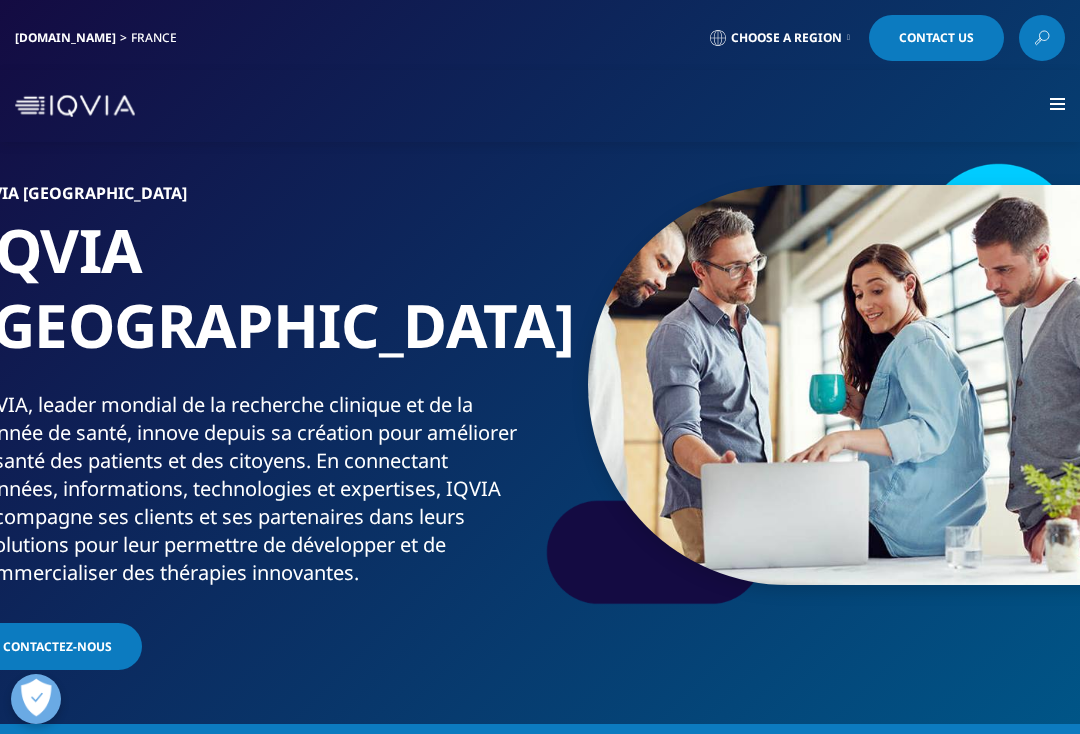scroll, scrollTop: 0, scrollLeft: 0, axis: both 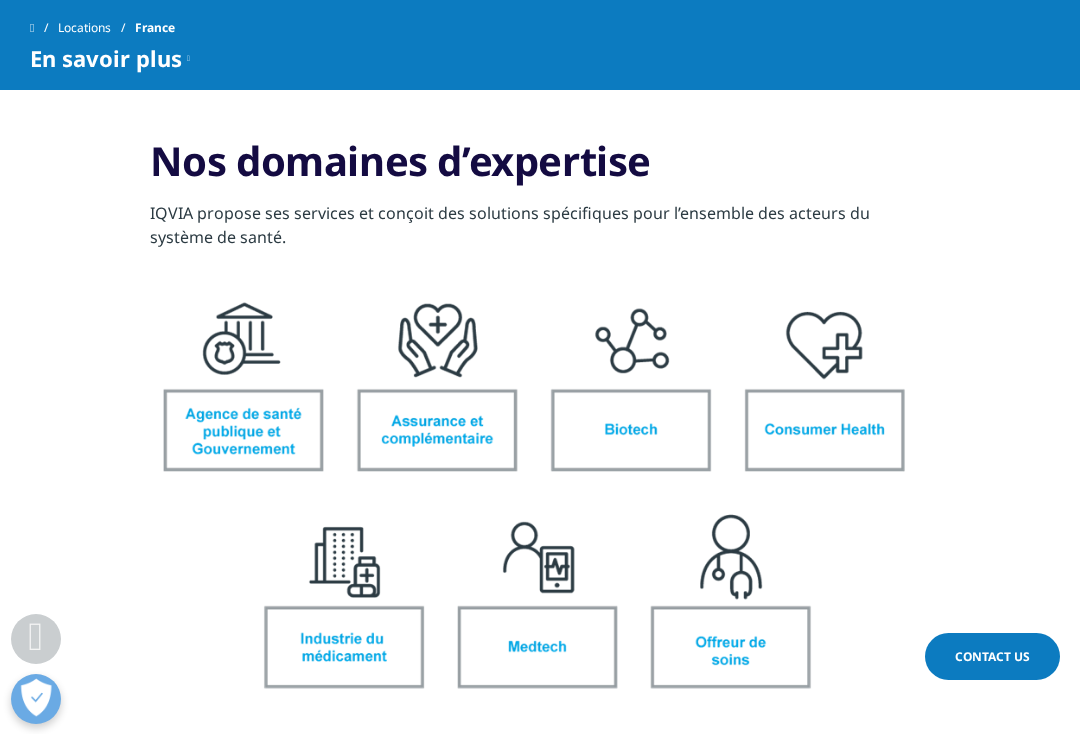 click at bounding box center (540, 501) 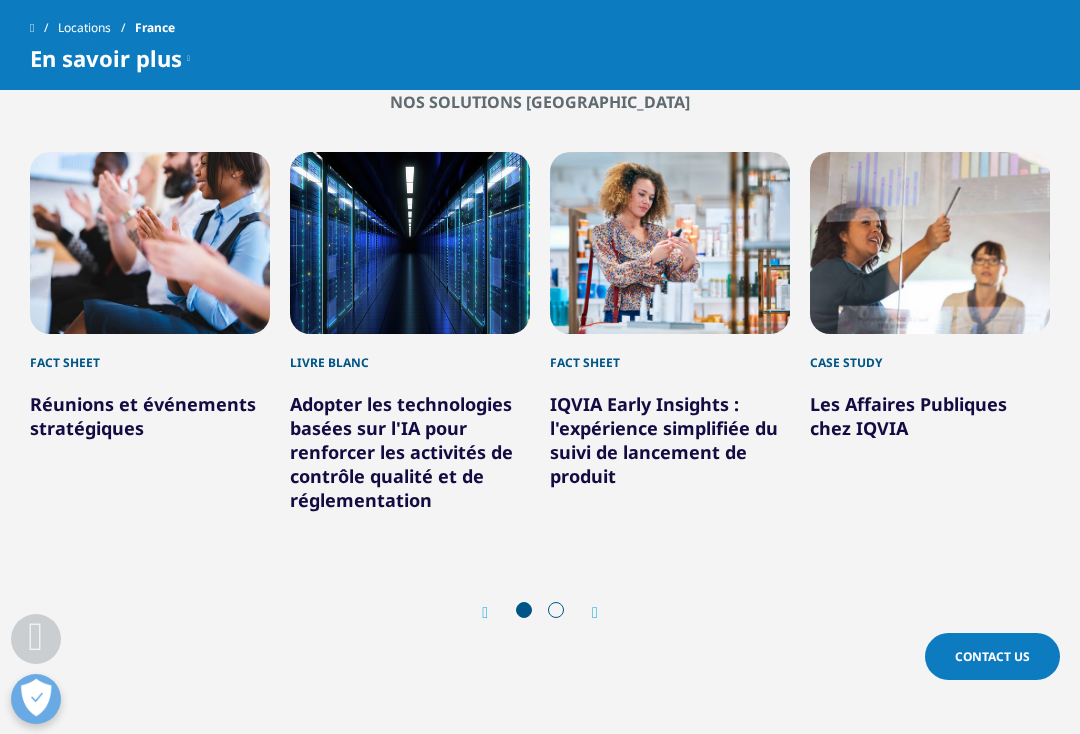 scroll, scrollTop: 2046, scrollLeft: 0, axis: vertical 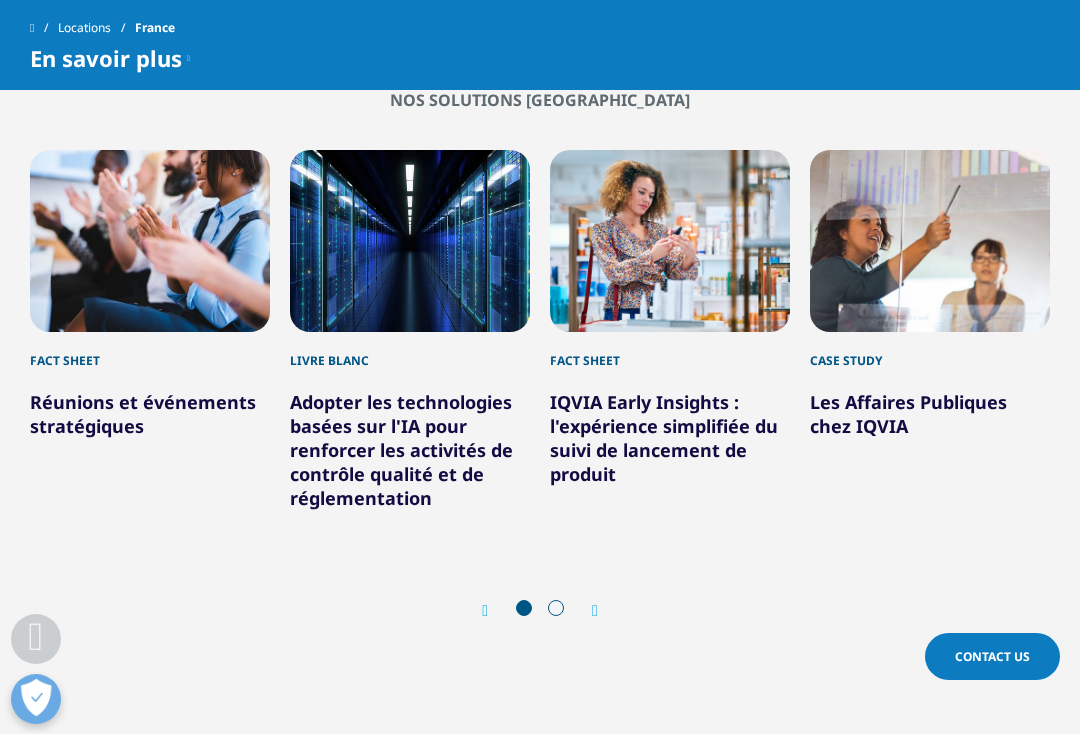 click on "Prev
Next" at bounding box center [540, 610] 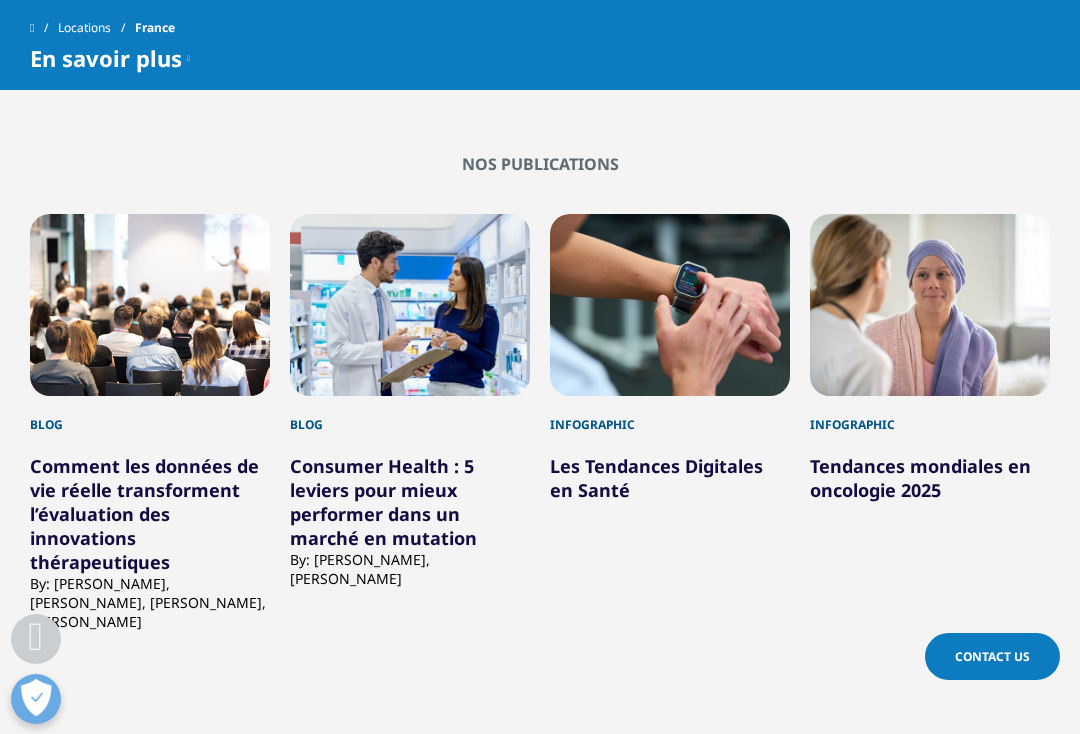 scroll, scrollTop: 2623, scrollLeft: 0, axis: vertical 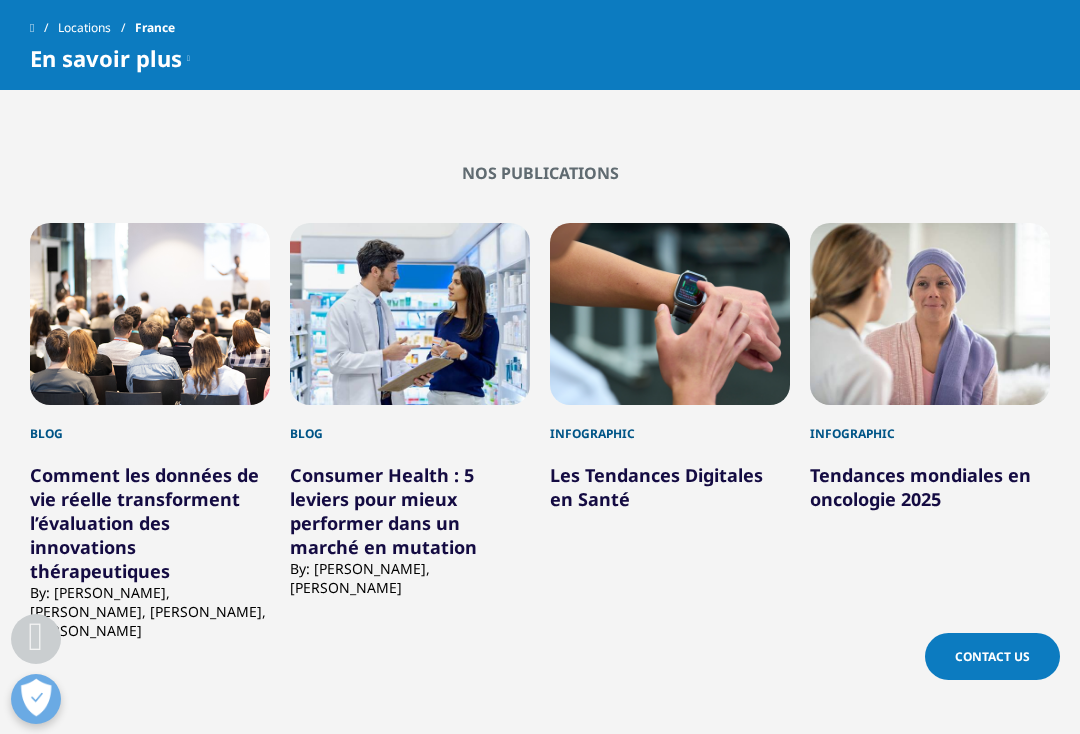 click on "Comment les données de vie réelle transforment l’évaluation des innovations thérapeutiques" at bounding box center (144, 523) 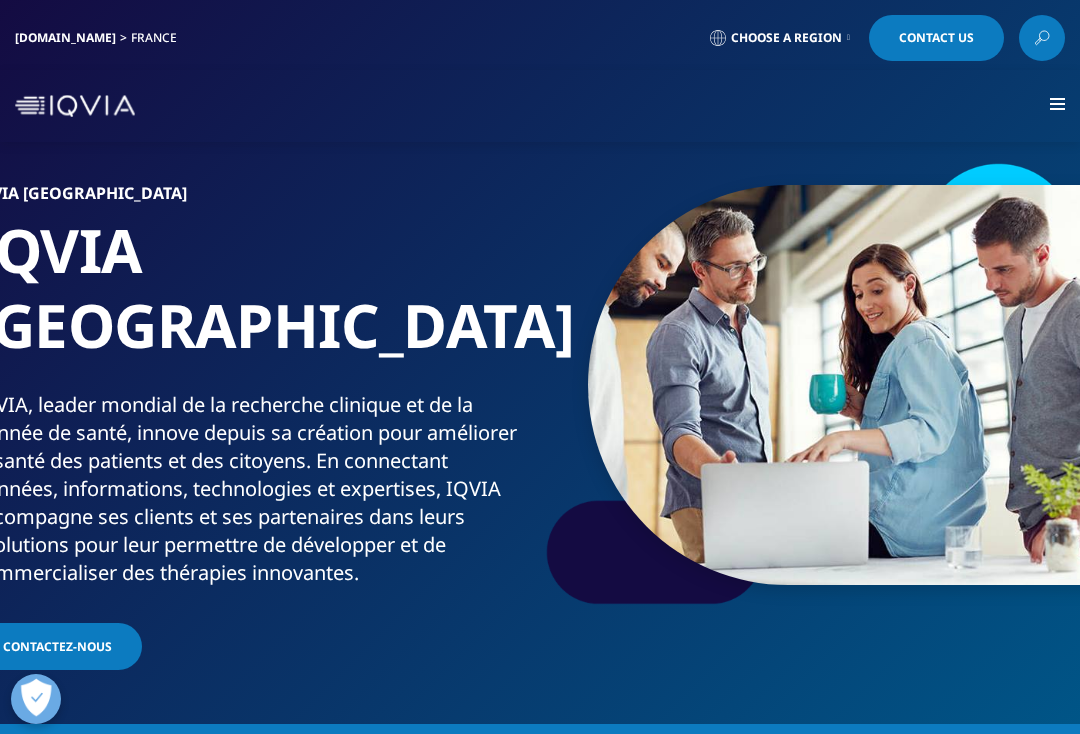 scroll, scrollTop: 2657, scrollLeft: 0, axis: vertical 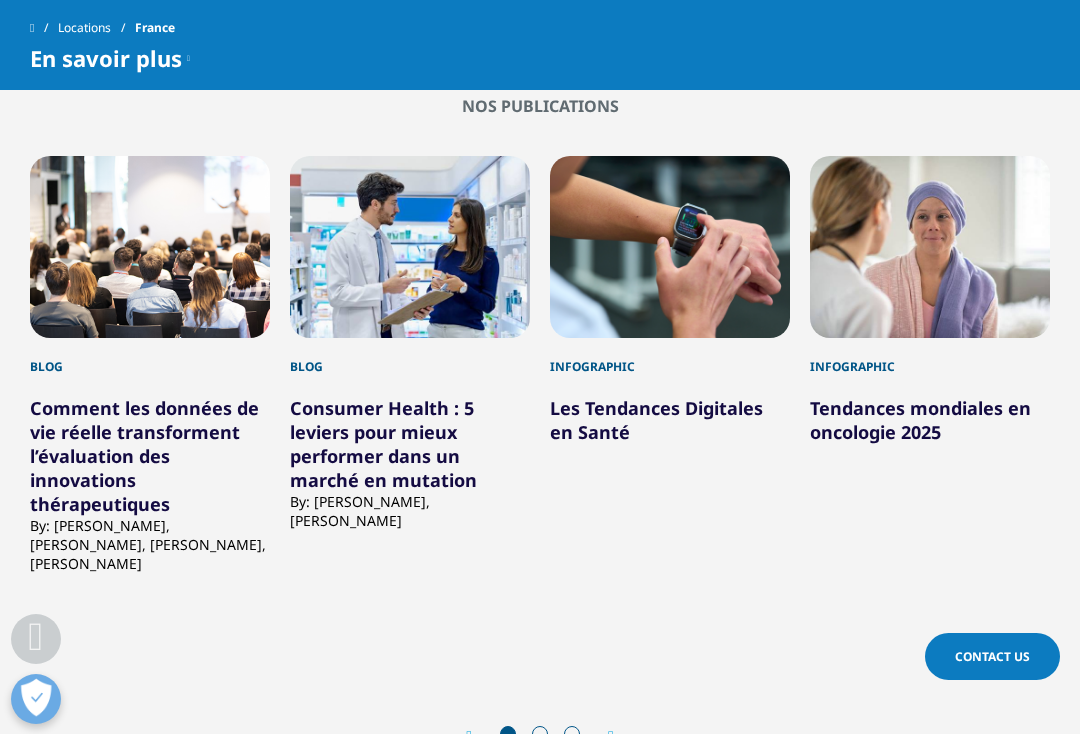 click on "Prev
Next" at bounding box center [540, 736] 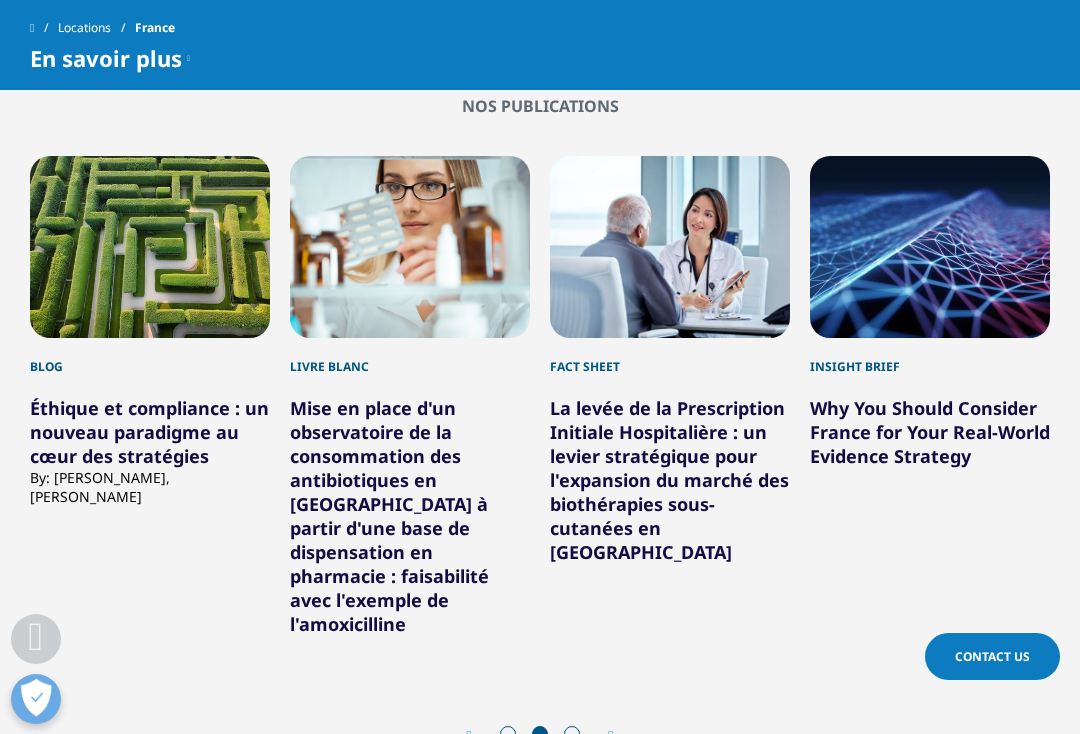 click at bounding box center [611, 737] 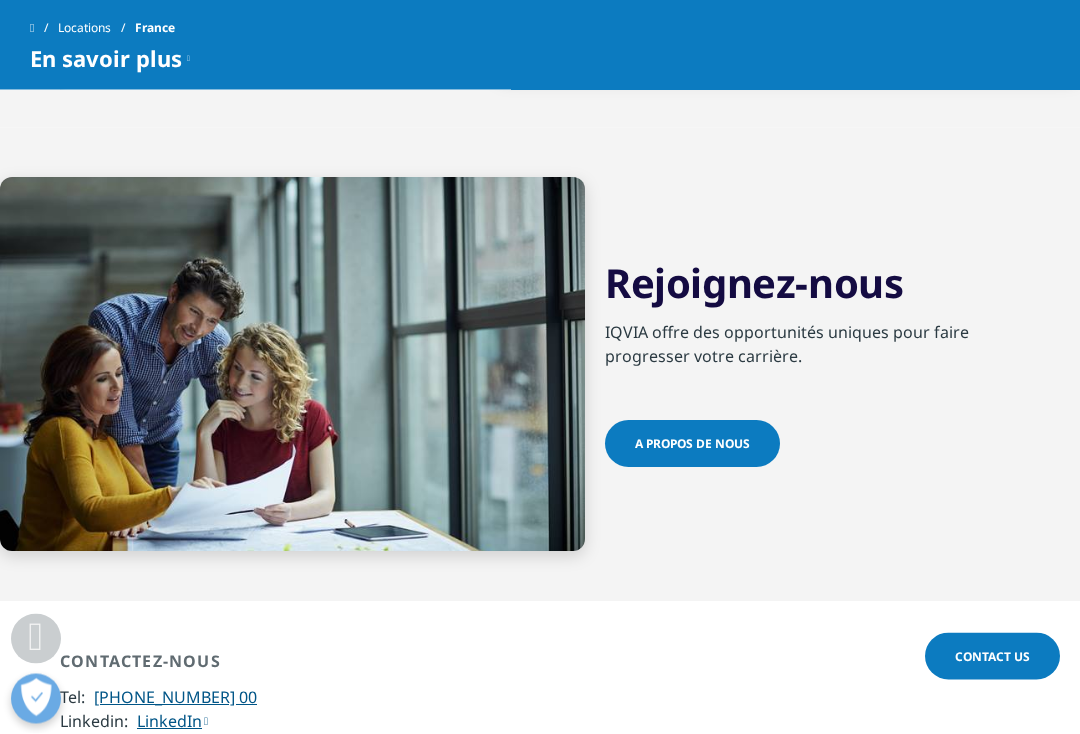 scroll, scrollTop: 4327, scrollLeft: 0, axis: vertical 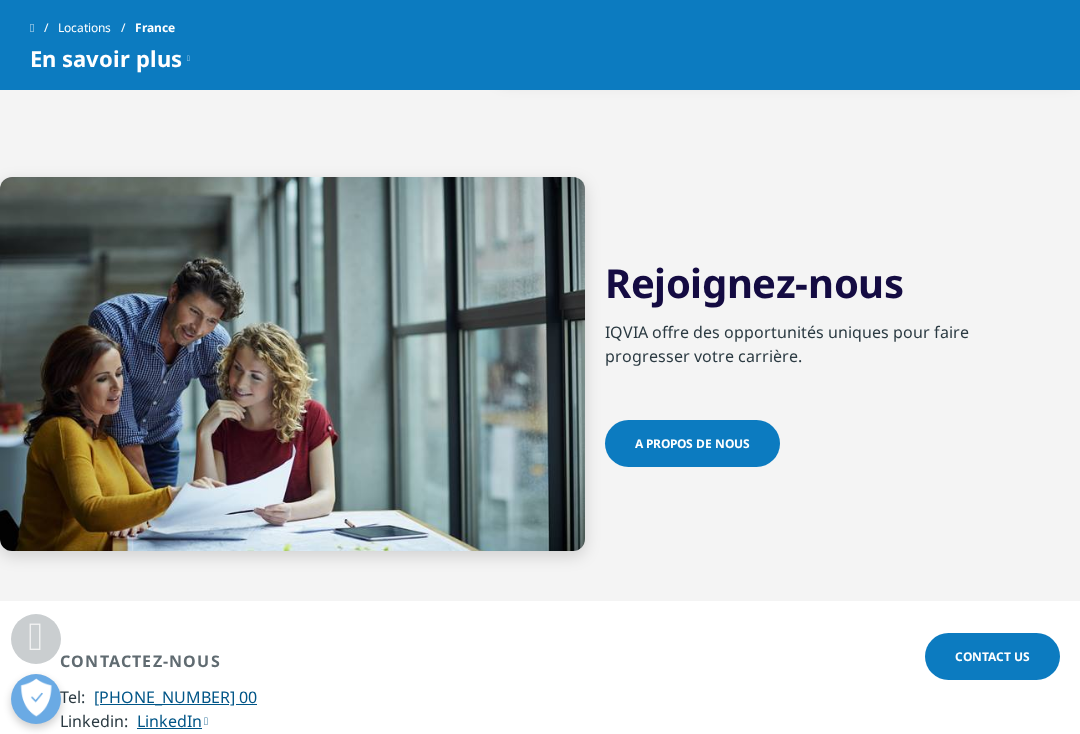click on "A PROPOS DE NOUS" at bounding box center (692, 443) 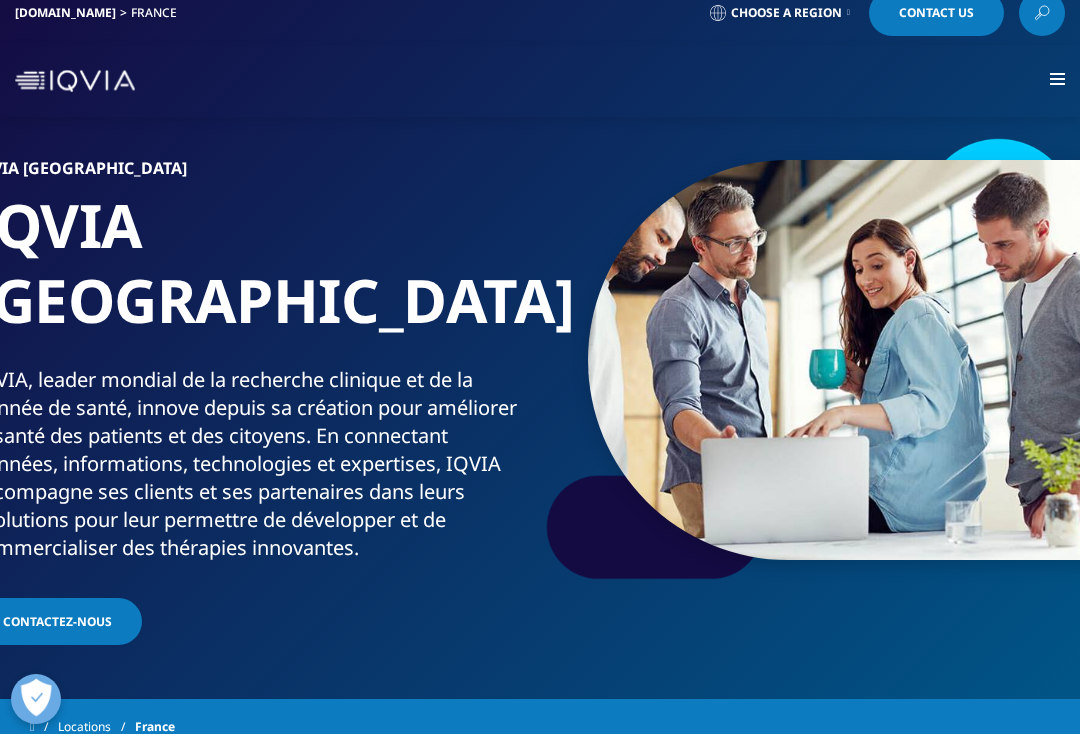 scroll, scrollTop: 0, scrollLeft: 0, axis: both 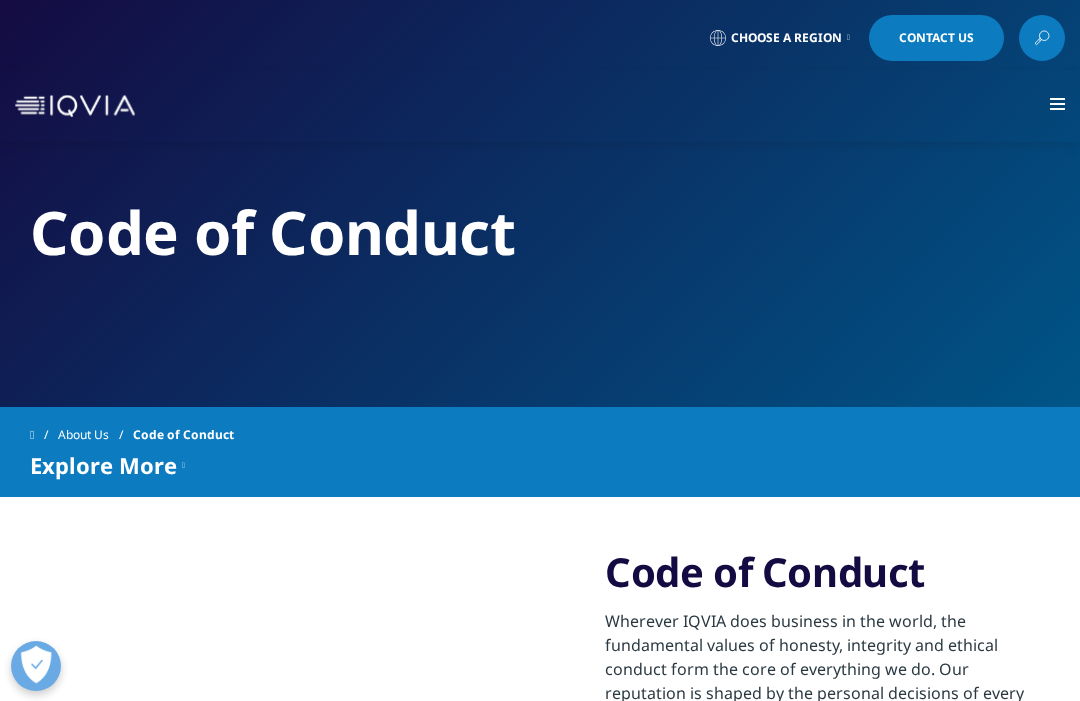 click on "Choose a Region" at bounding box center (786, 38) 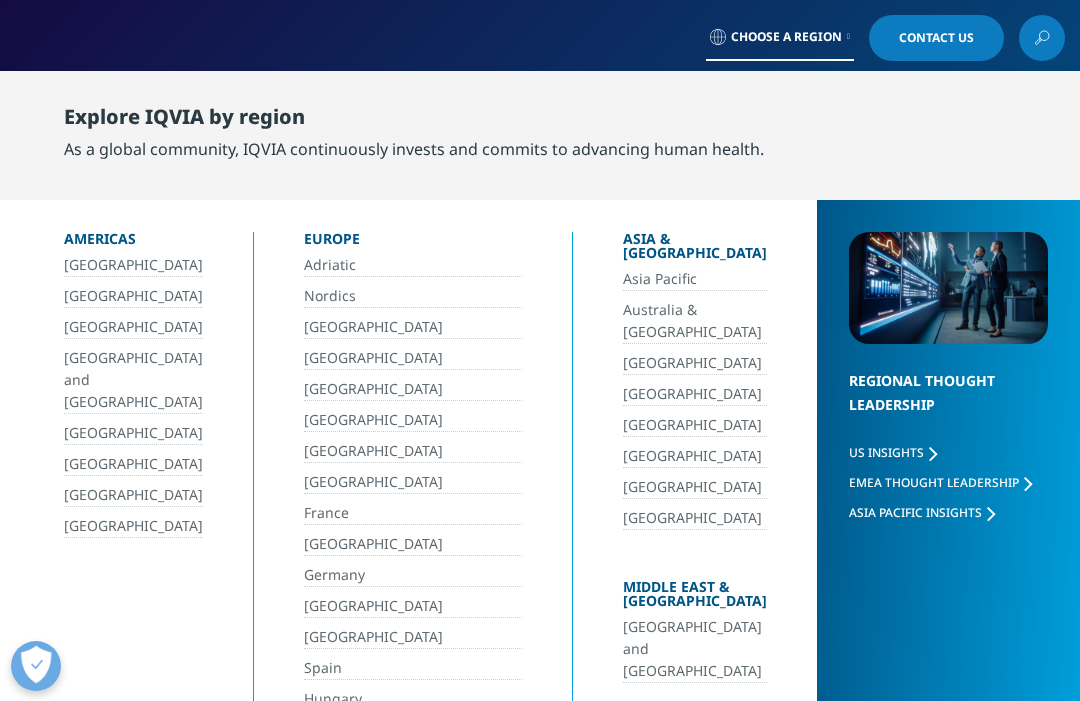 click on "France" at bounding box center (413, 513) 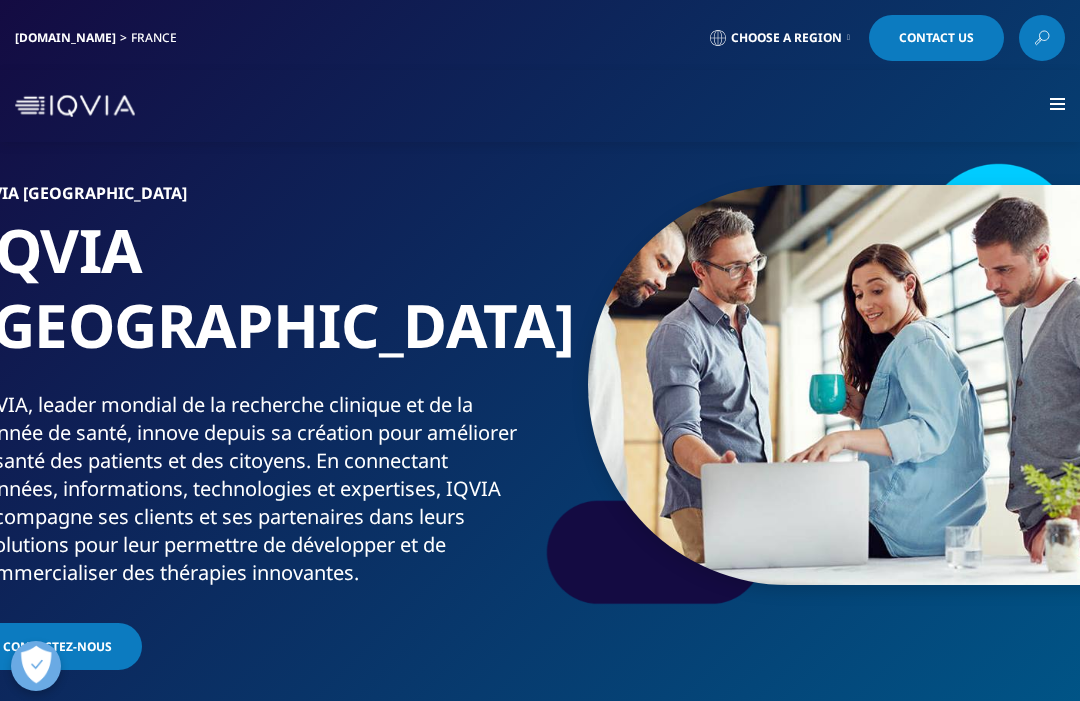 scroll, scrollTop: 0, scrollLeft: 0, axis: both 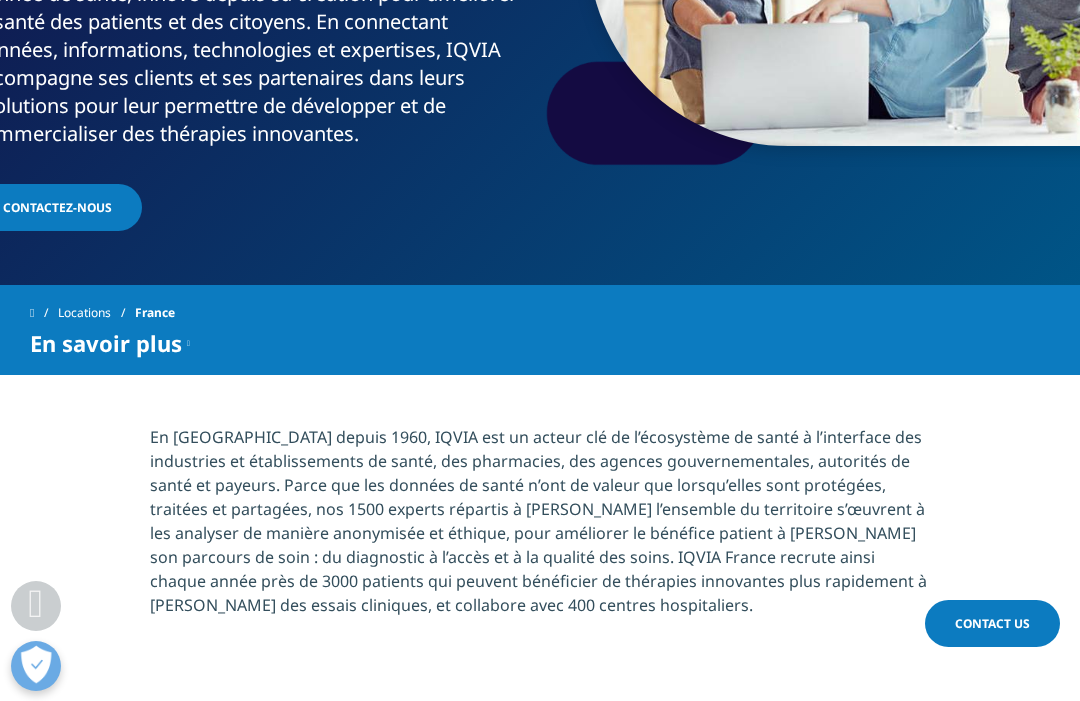 click on "En savoir plus" at bounding box center (106, 343) 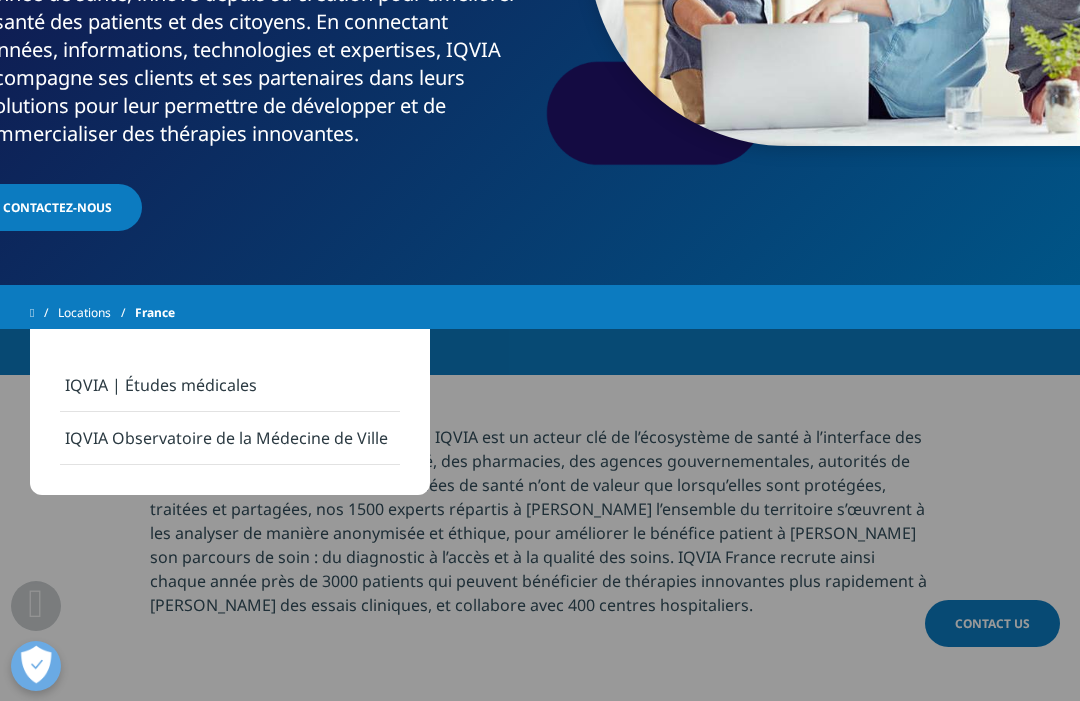click on "Locations
France" at bounding box center (540, 313) 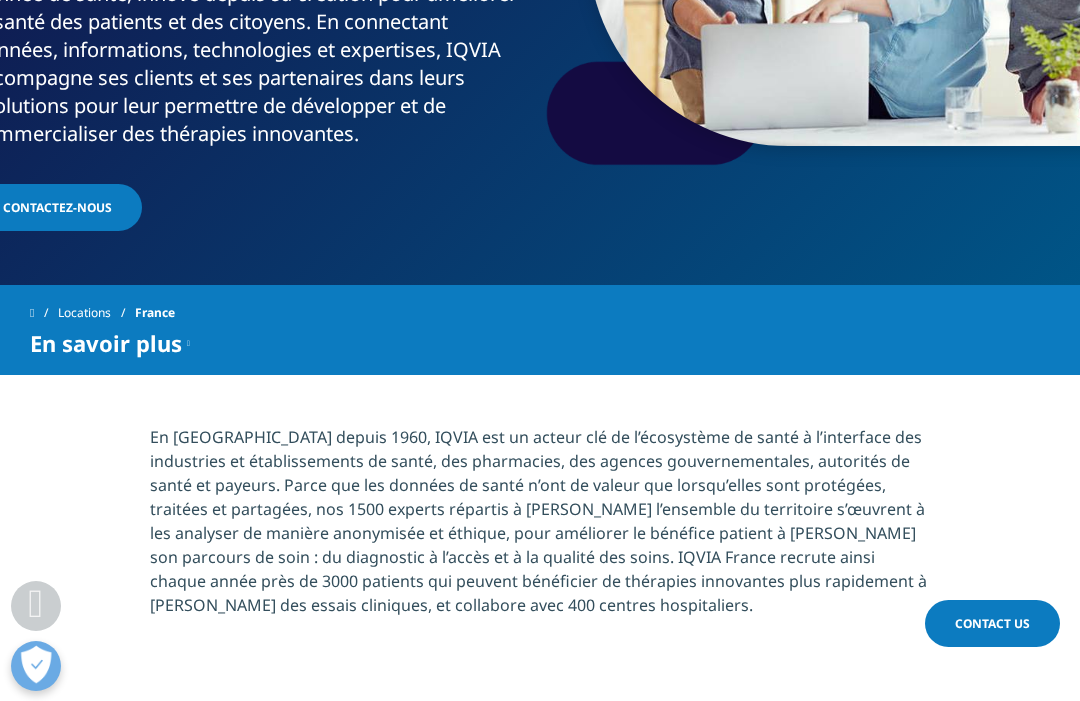 click on "En savoir plus" at bounding box center [110, 343] 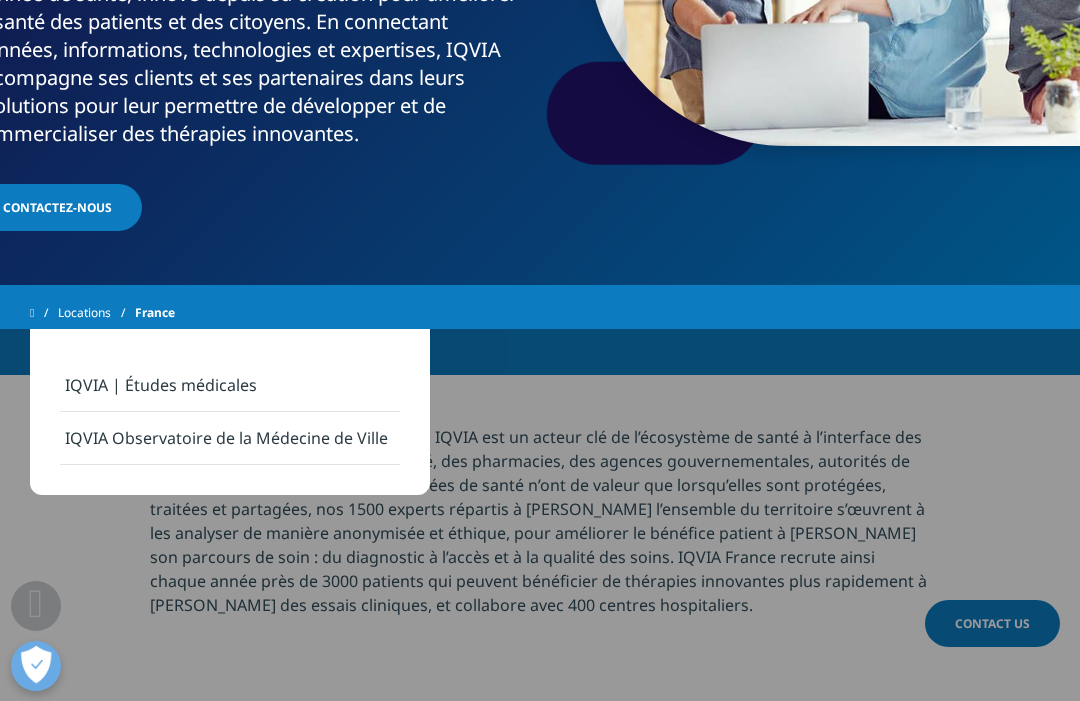 click on "IQVIA Observatoire de la Médecine de Ville" at bounding box center (230, 438) 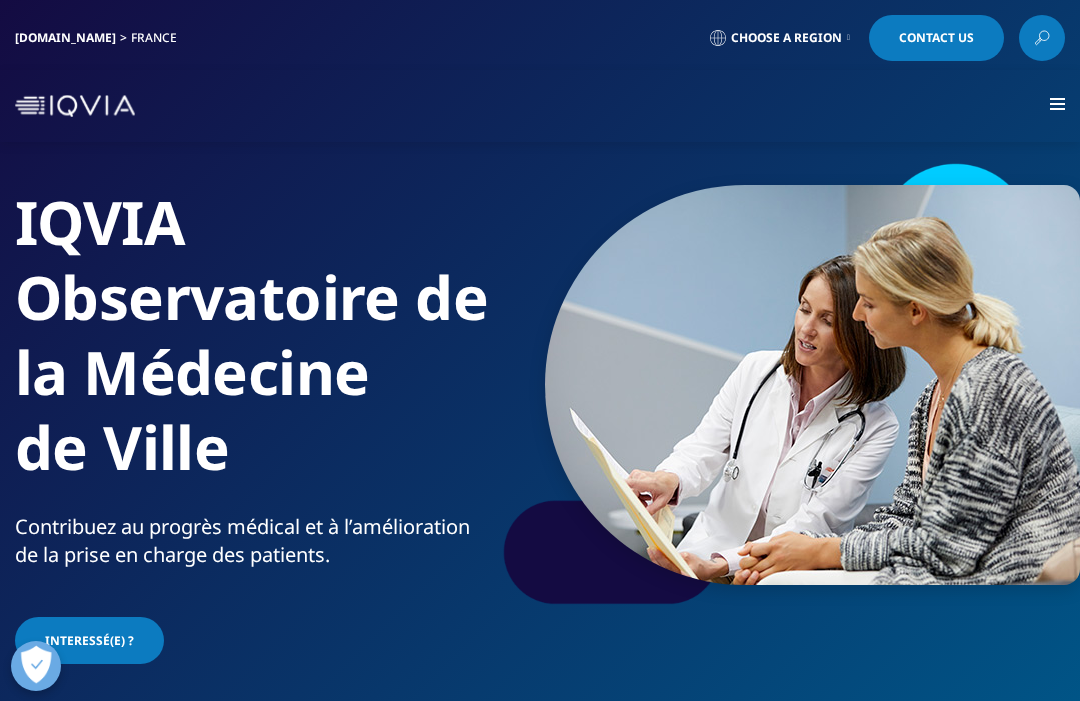 scroll, scrollTop: 0, scrollLeft: 0, axis: both 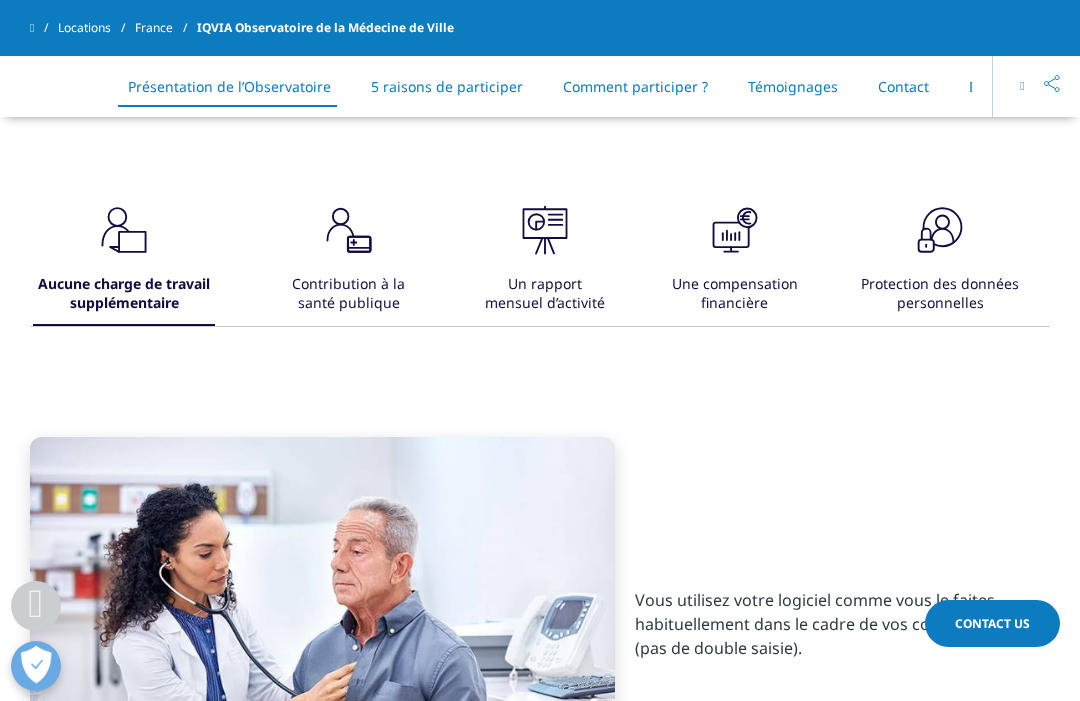 click on "Une compensation financière" at bounding box center (734, 295) 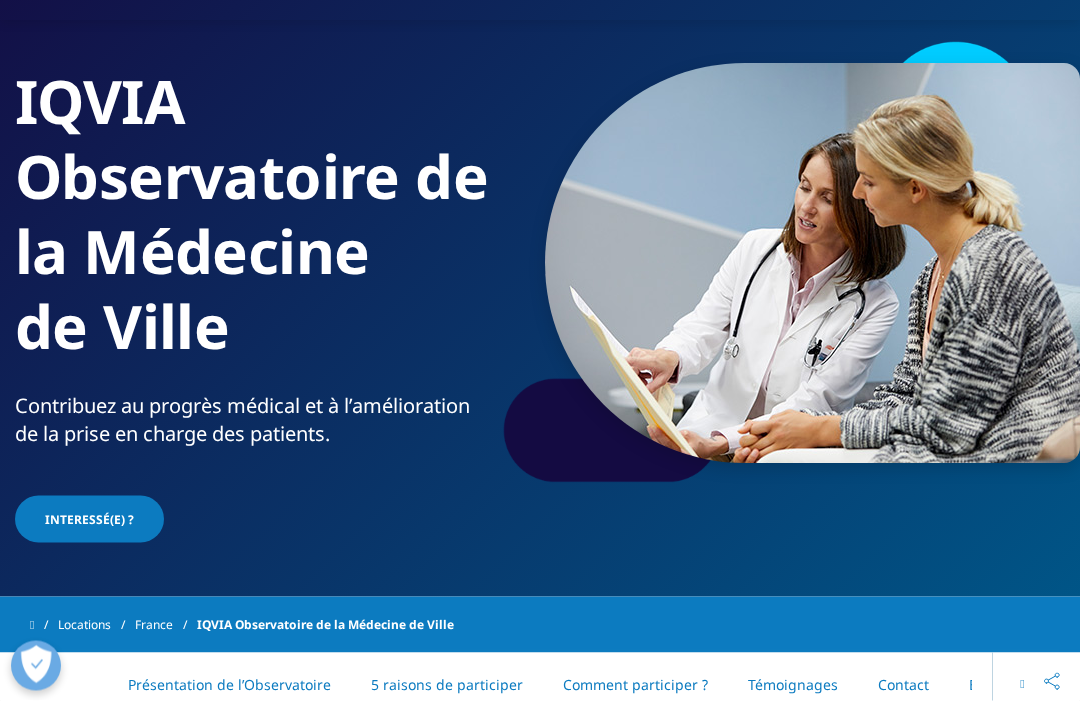 scroll, scrollTop: 0, scrollLeft: 0, axis: both 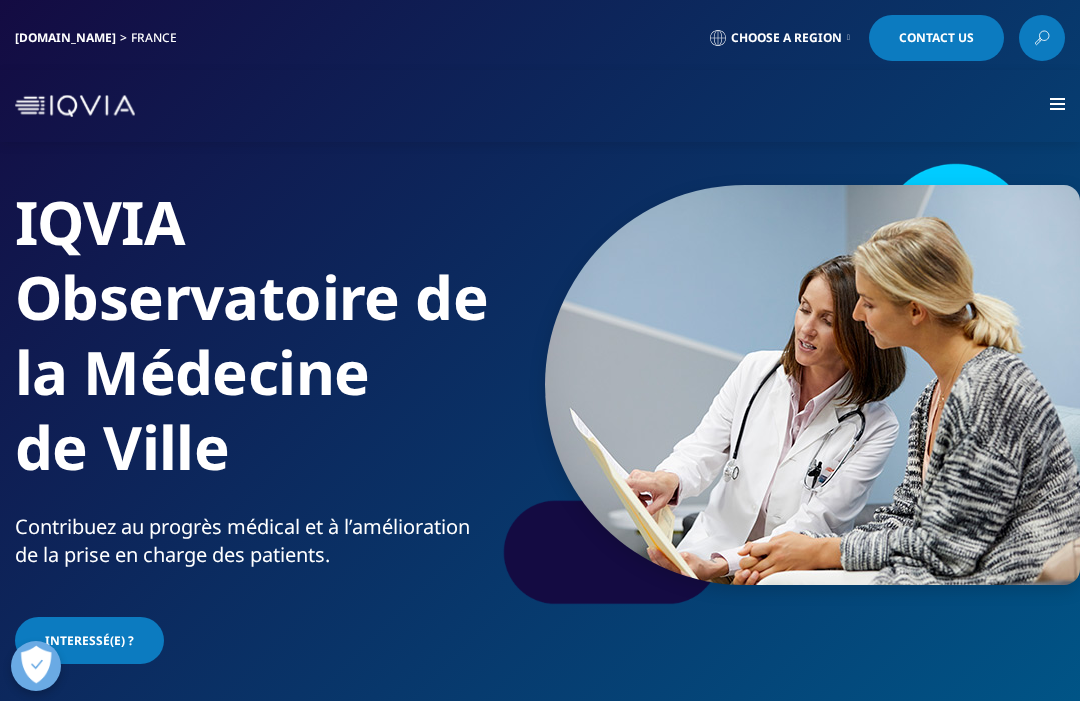 click at bounding box center (75, 106) 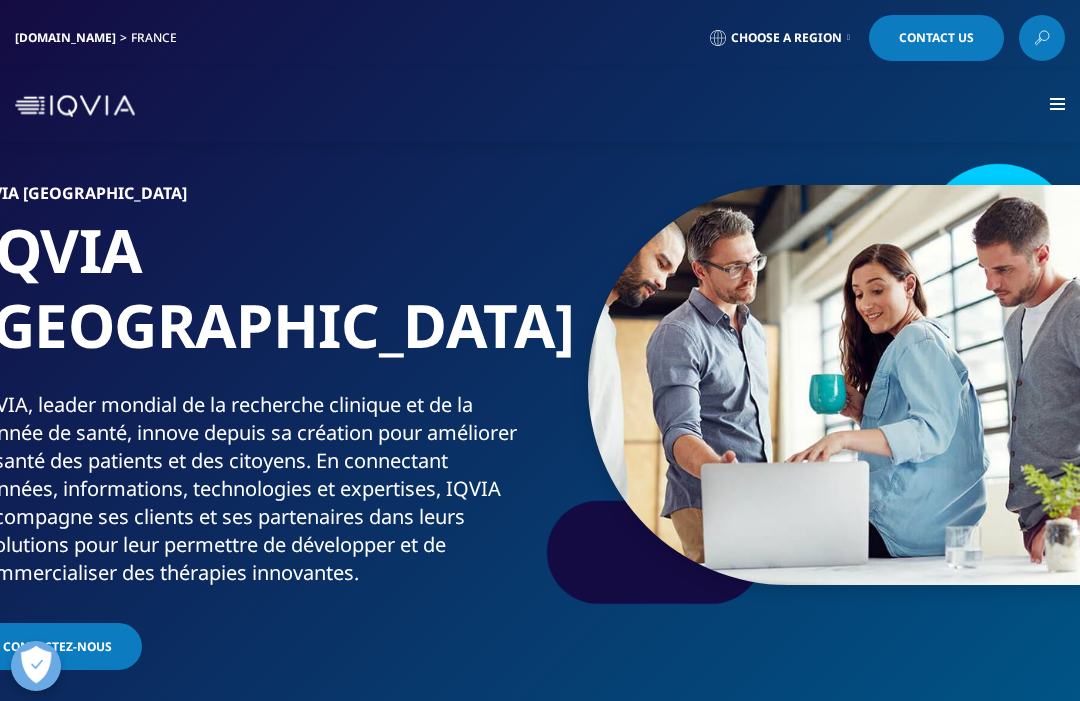 scroll, scrollTop: 0, scrollLeft: 0, axis: both 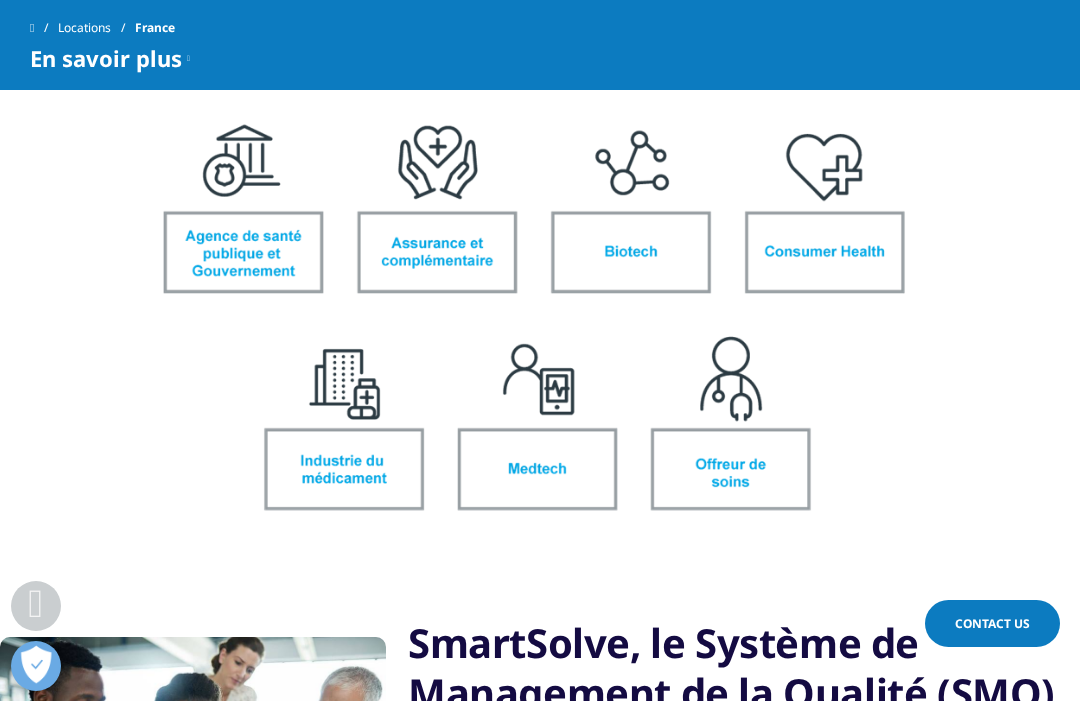 click at bounding box center [540, 323] 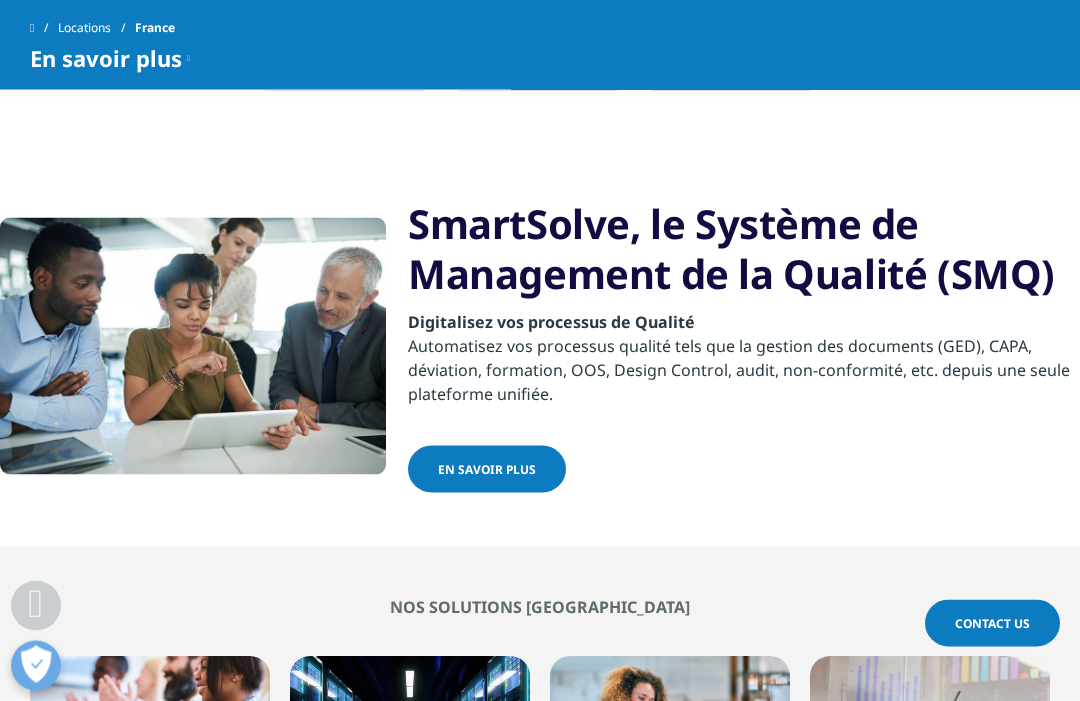 scroll, scrollTop: 1540, scrollLeft: 0, axis: vertical 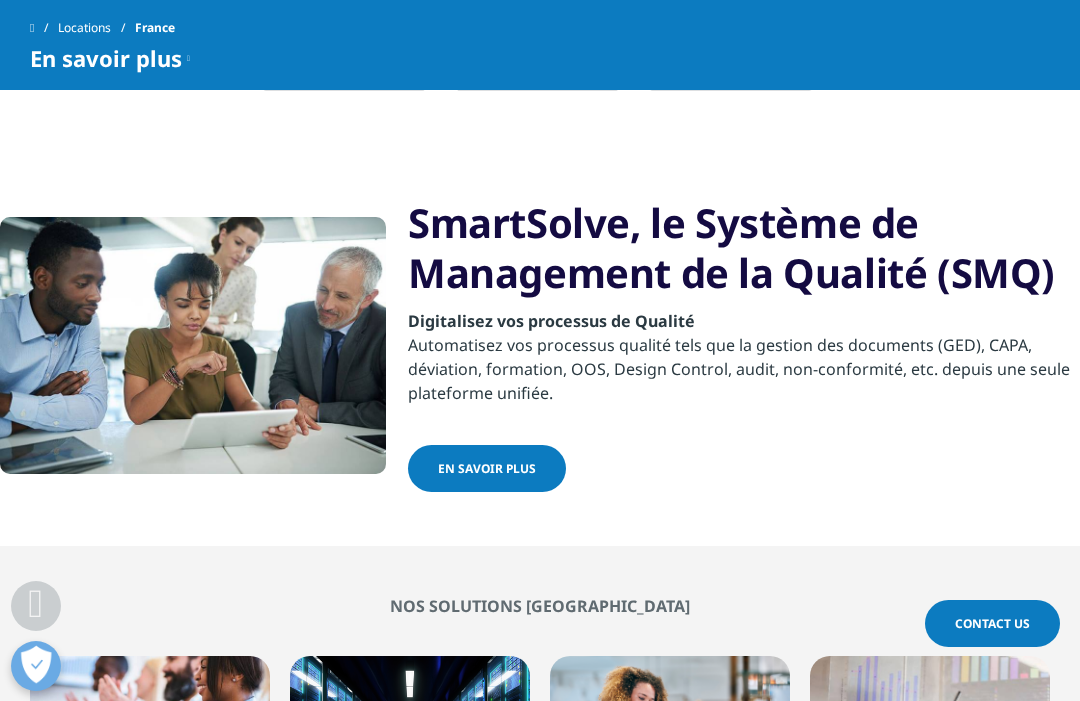 click on "EN SAVOIR PLUS" at bounding box center (744, 470) 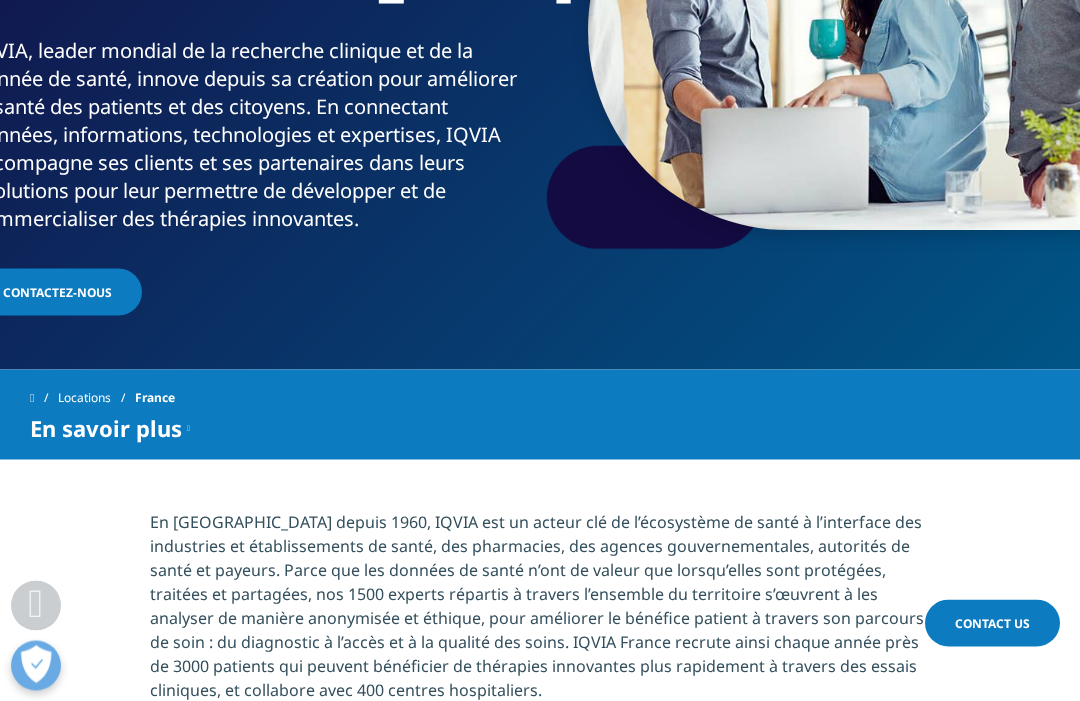 scroll, scrollTop: 355, scrollLeft: 0, axis: vertical 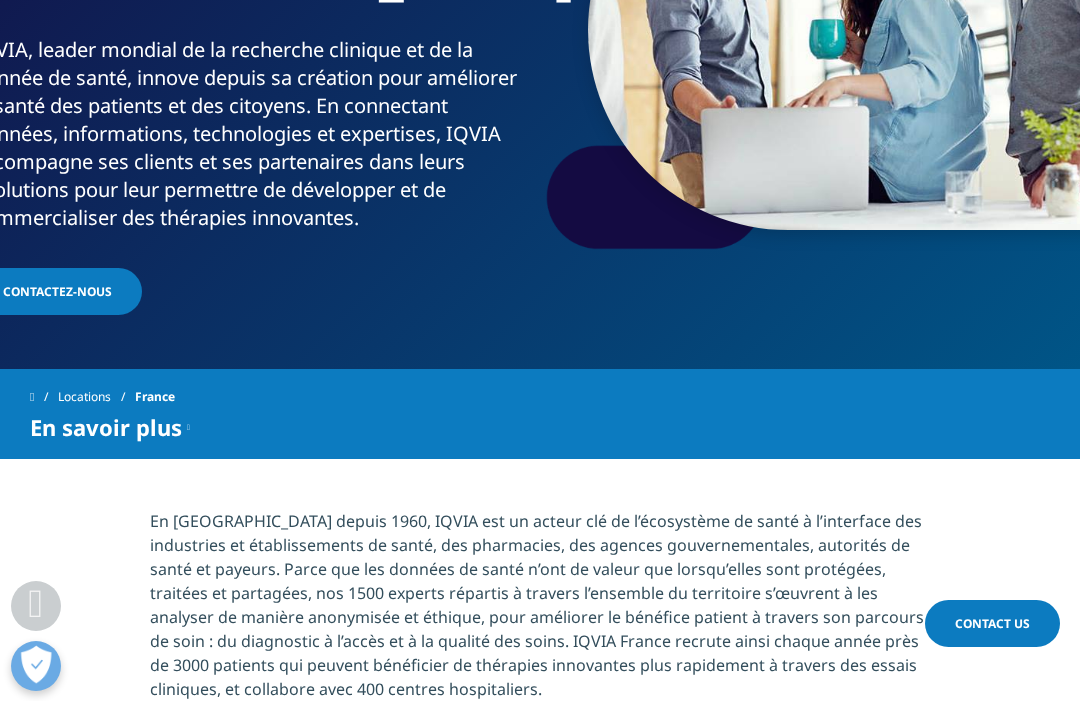 click on "Locations
France" at bounding box center [540, 397] 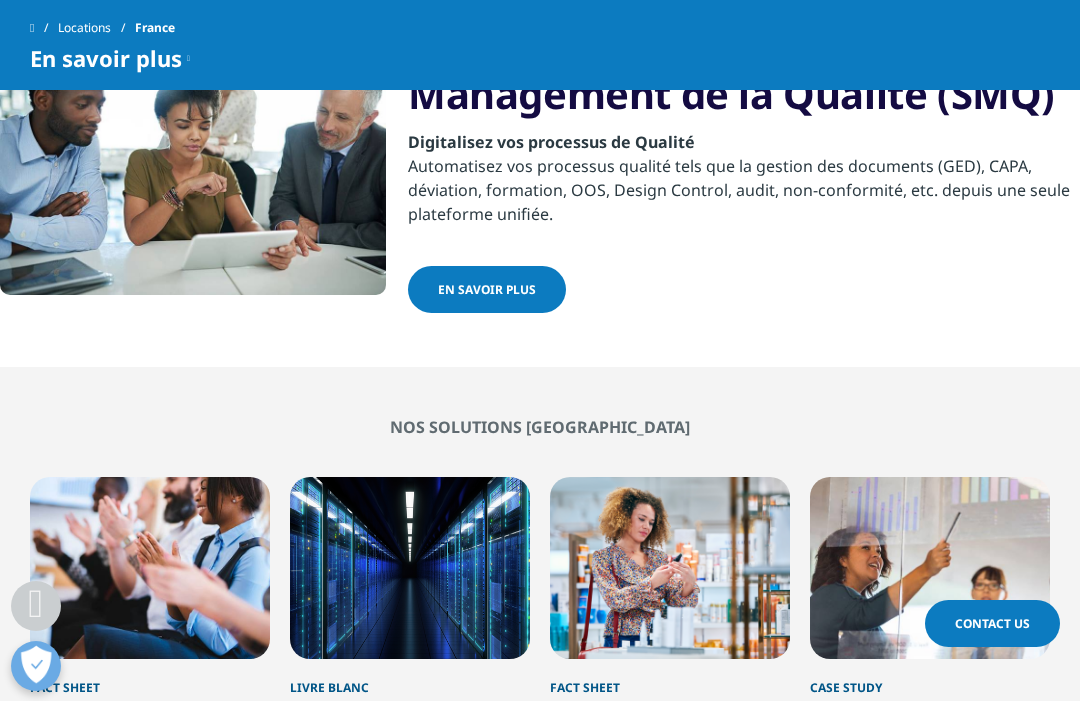 scroll, scrollTop: 1691, scrollLeft: 0, axis: vertical 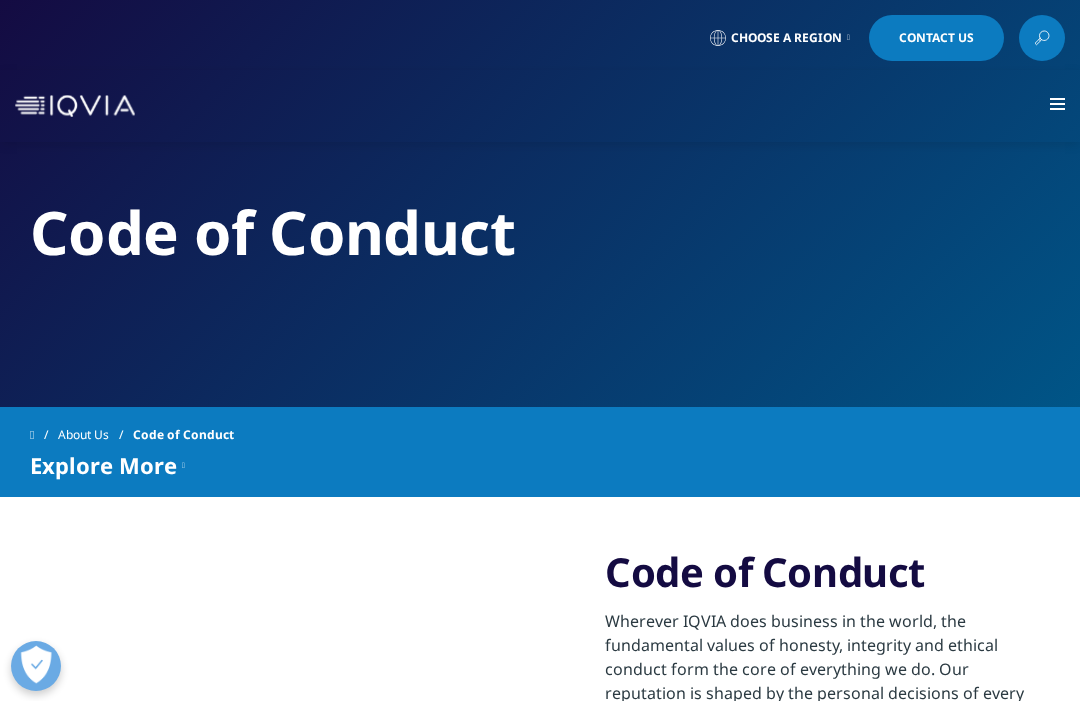 click on "Choose a Region" at bounding box center [786, 38] 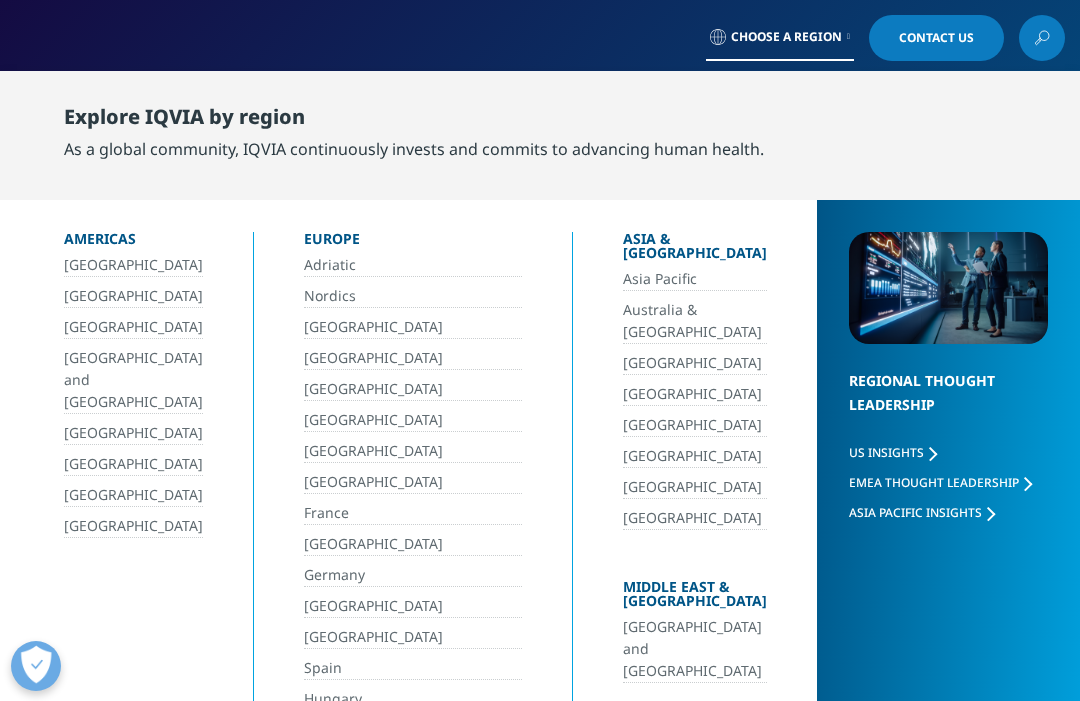 click on "France" at bounding box center (413, 513) 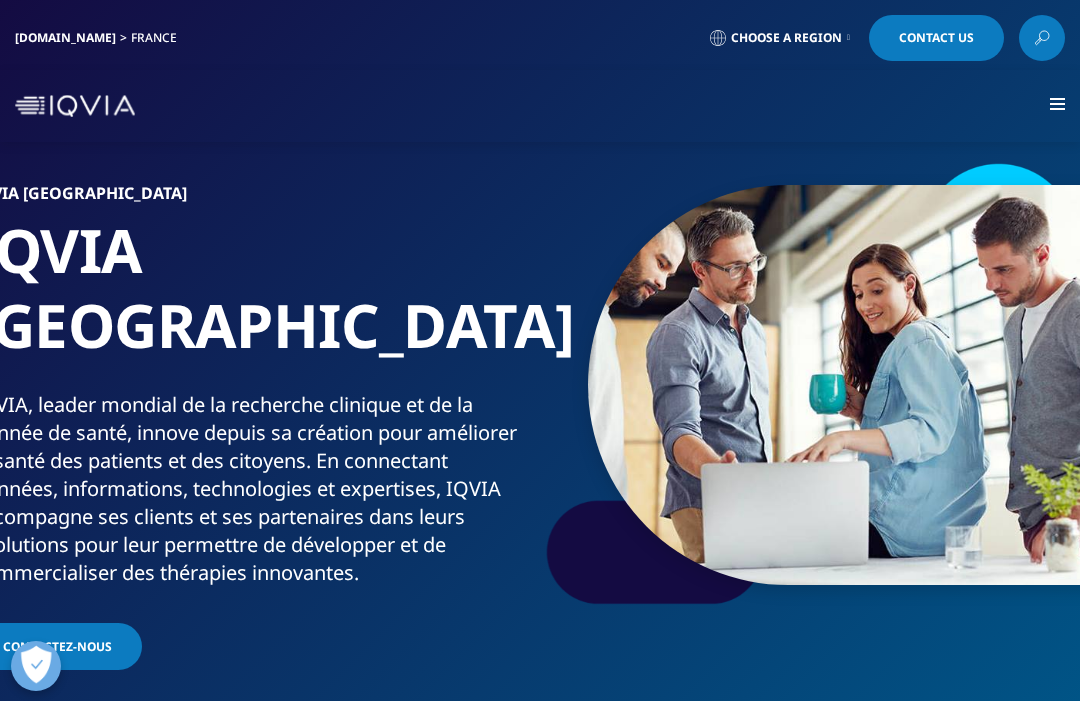 scroll, scrollTop: 0, scrollLeft: 0, axis: both 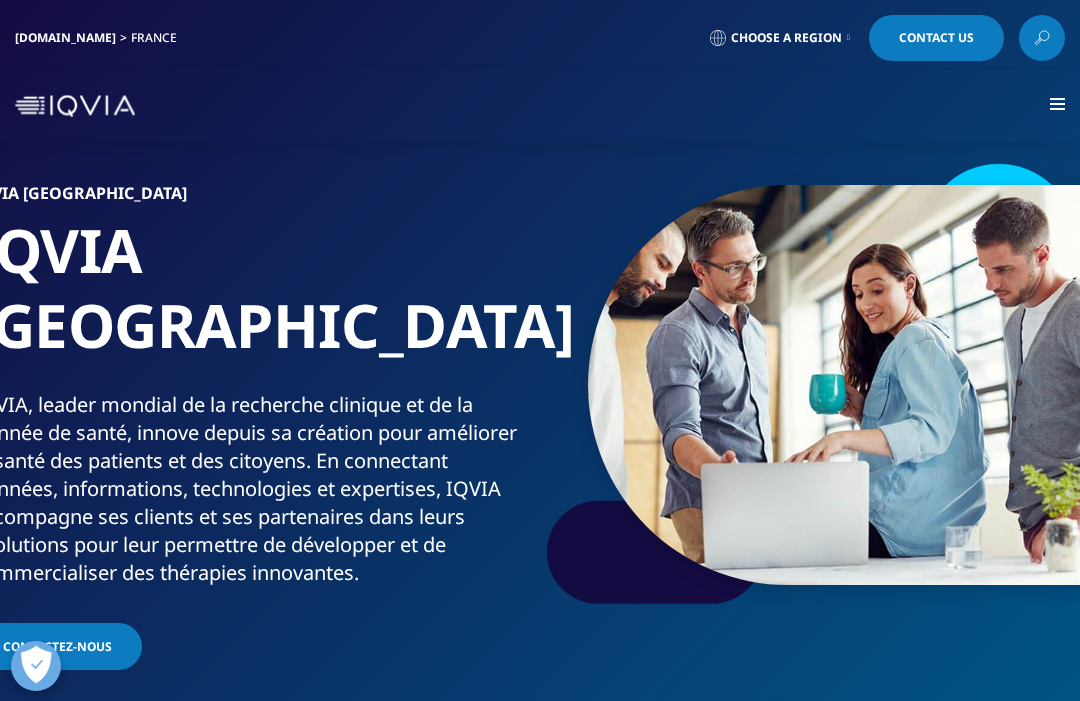 click 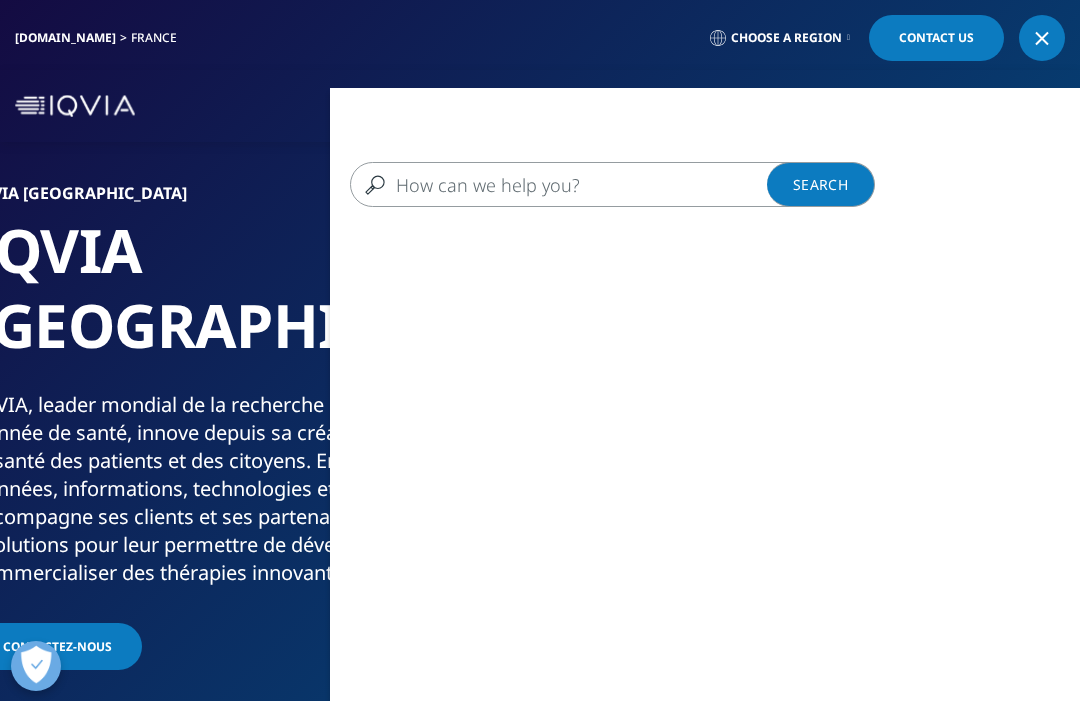 click at bounding box center (594, 184) 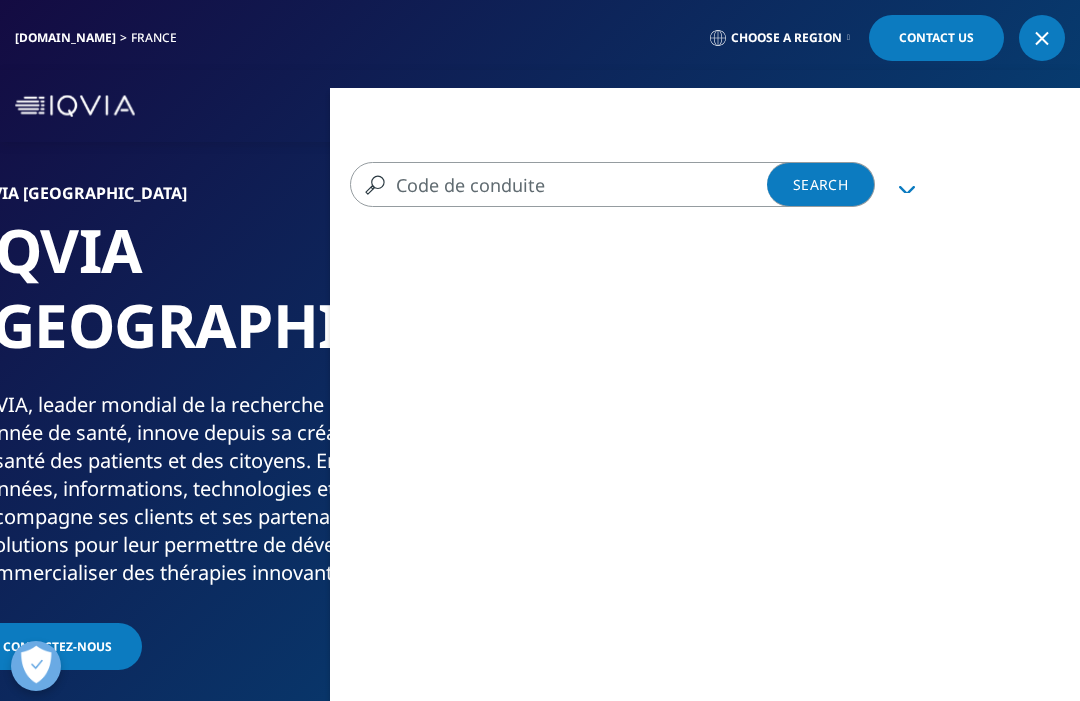 type on "Code de conduite" 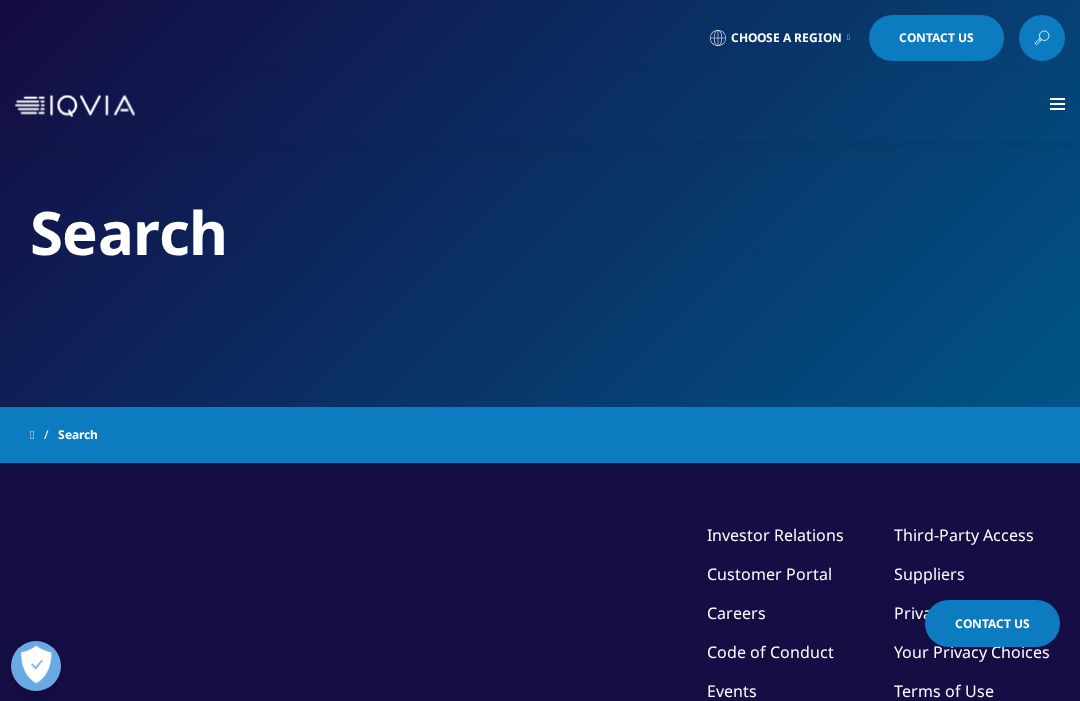 scroll, scrollTop: 0, scrollLeft: 0, axis: both 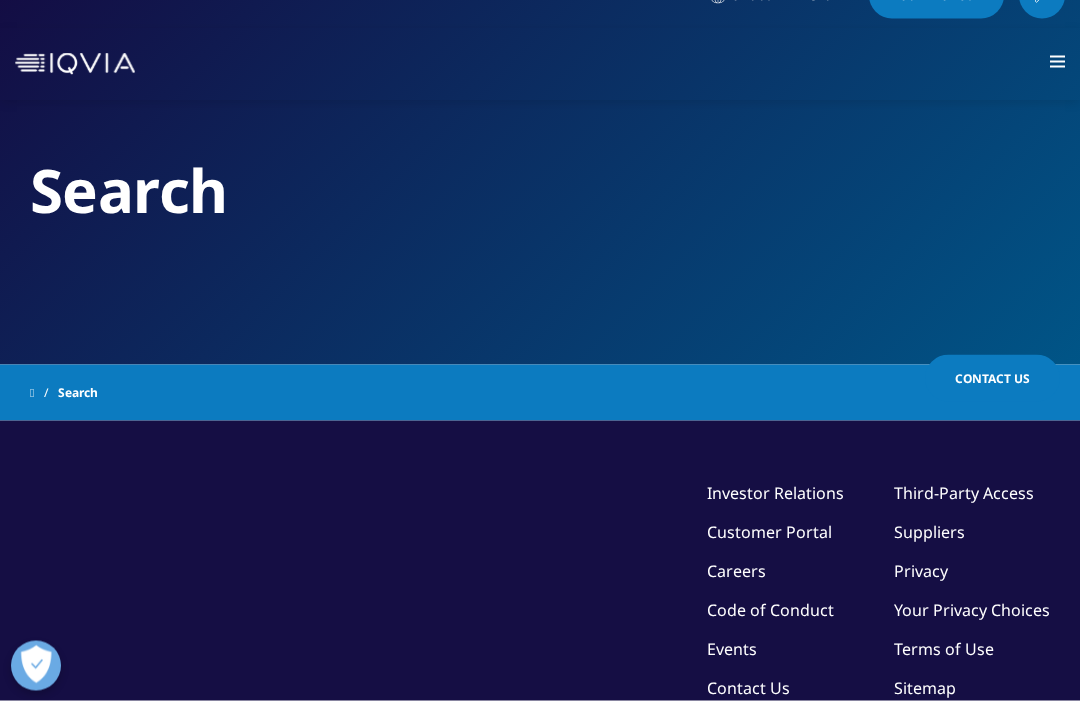 type on "Code de conduite" 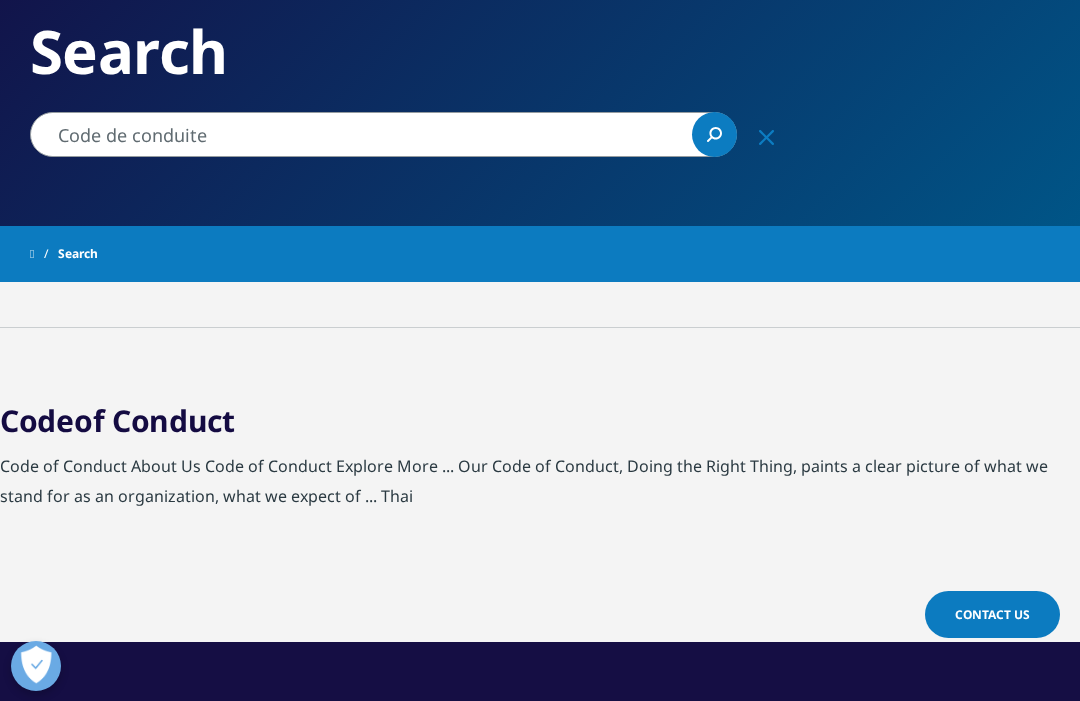 scroll, scrollTop: 177, scrollLeft: 0, axis: vertical 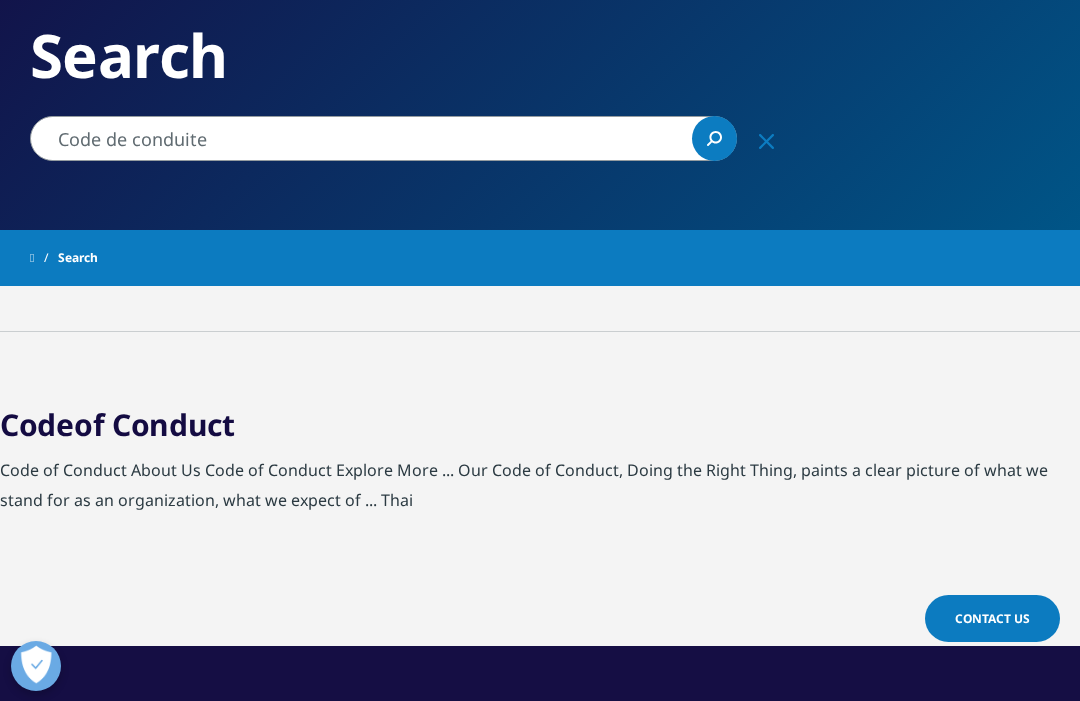 click on "Code  of Conduct" at bounding box center (117, 424) 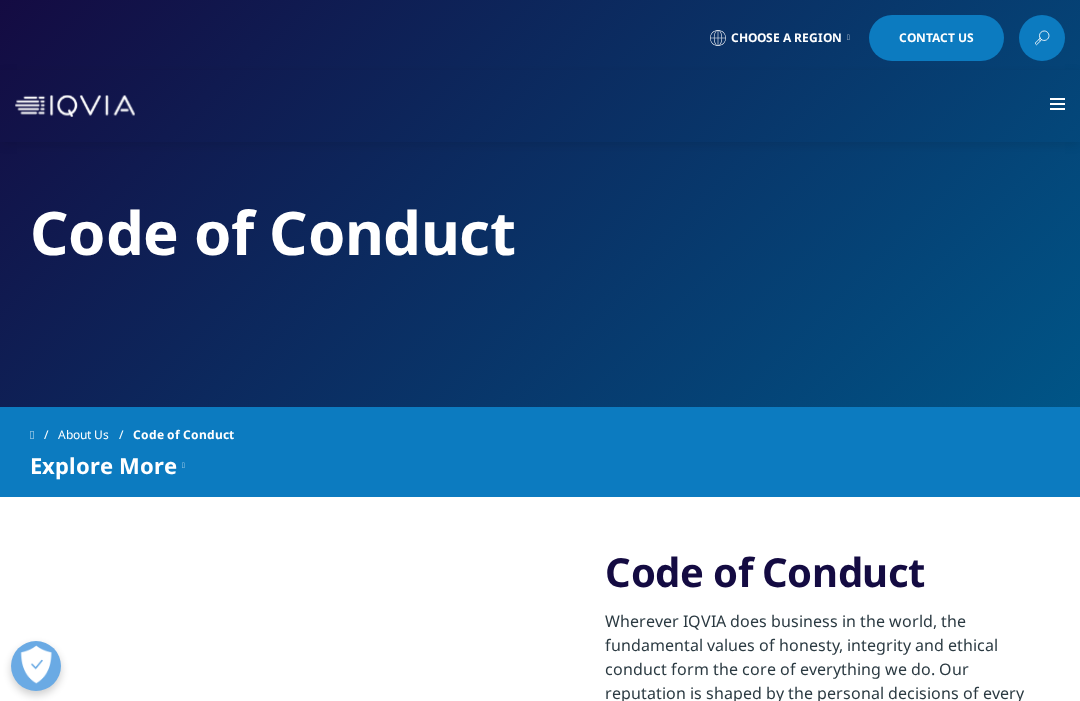 scroll, scrollTop: 0, scrollLeft: 0, axis: both 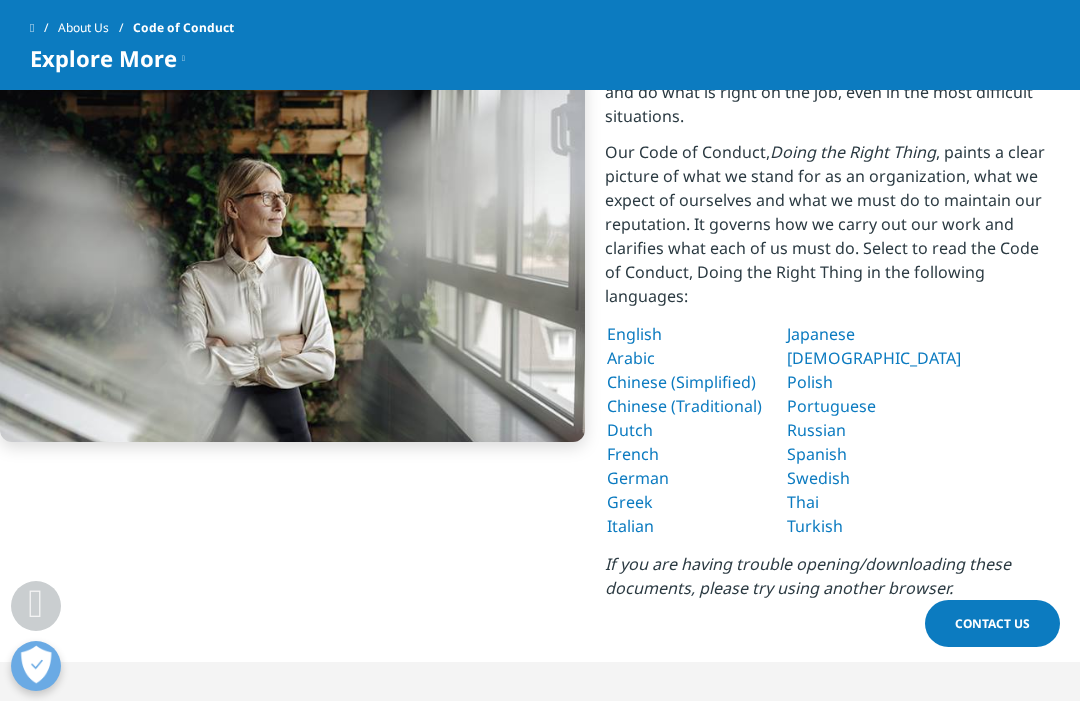 click on "French" at bounding box center (633, 454) 